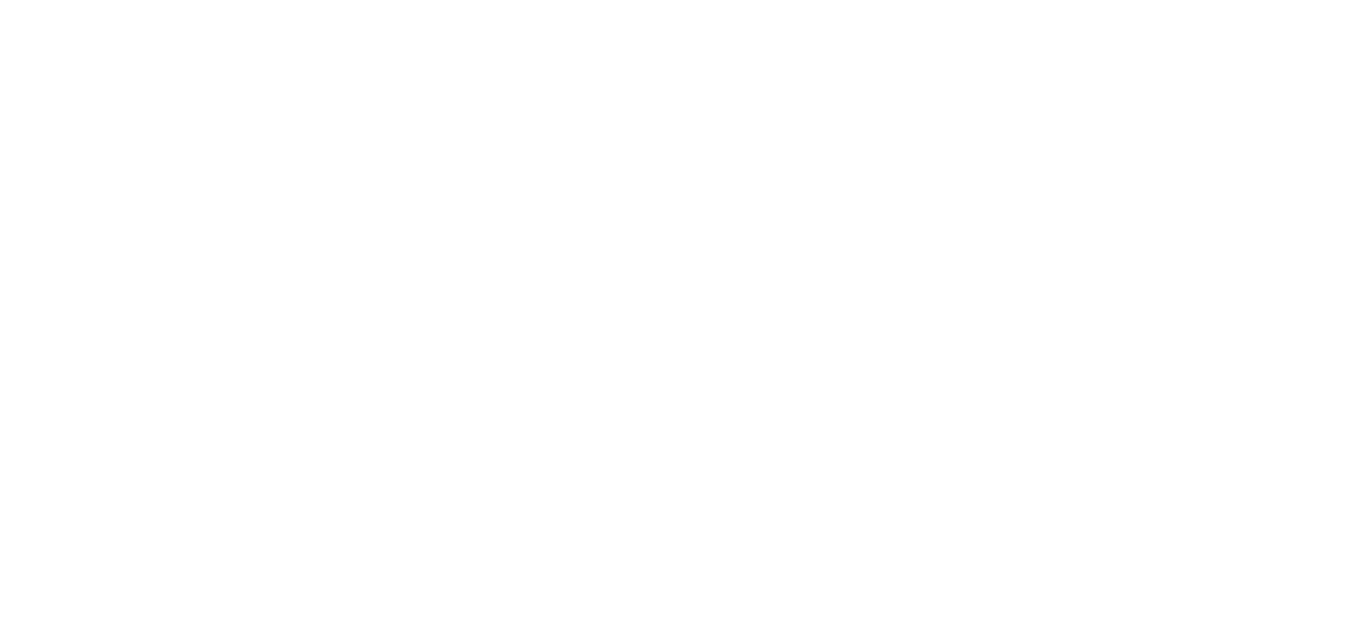 scroll, scrollTop: 0, scrollLeft: 0, axis: both 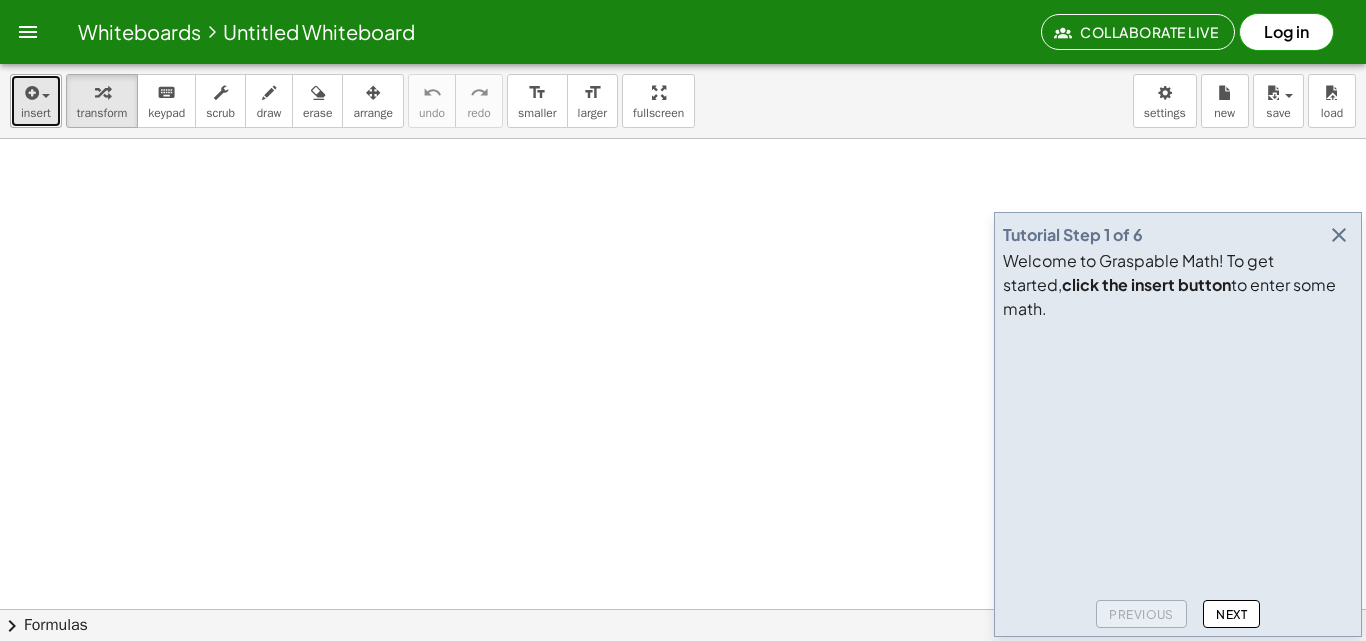 click on "insert" at bounding box center (36, 113) 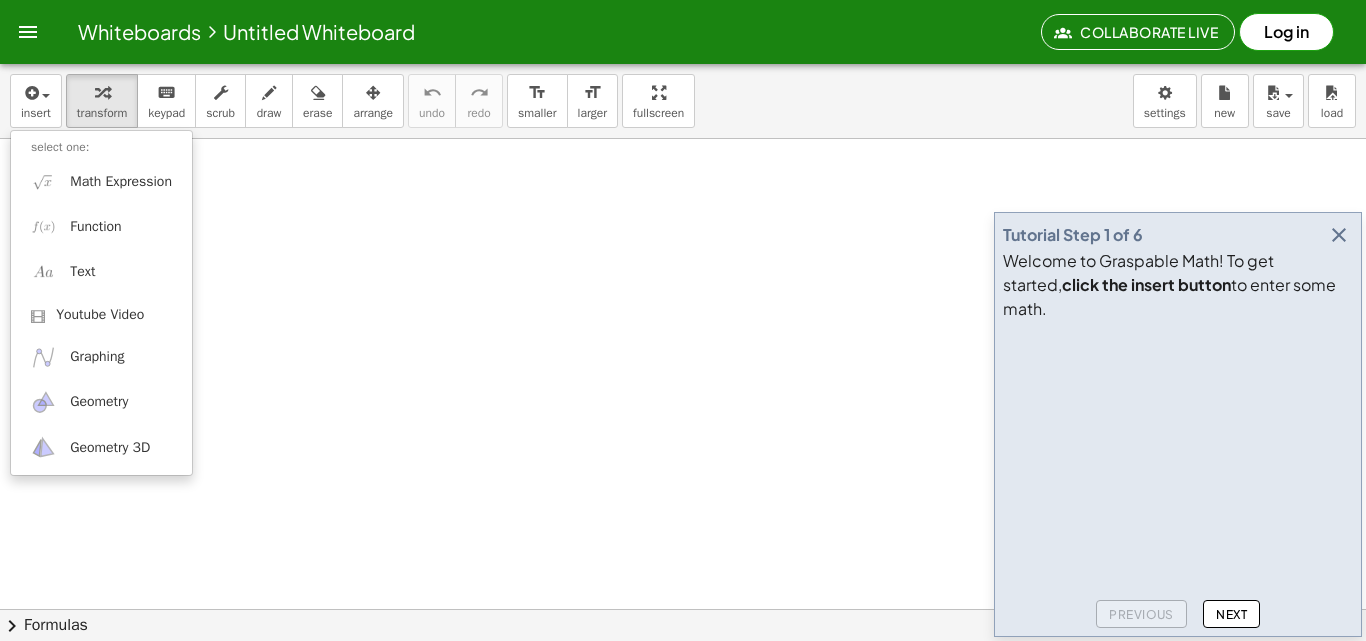 click at bounding box center [1339, 235] 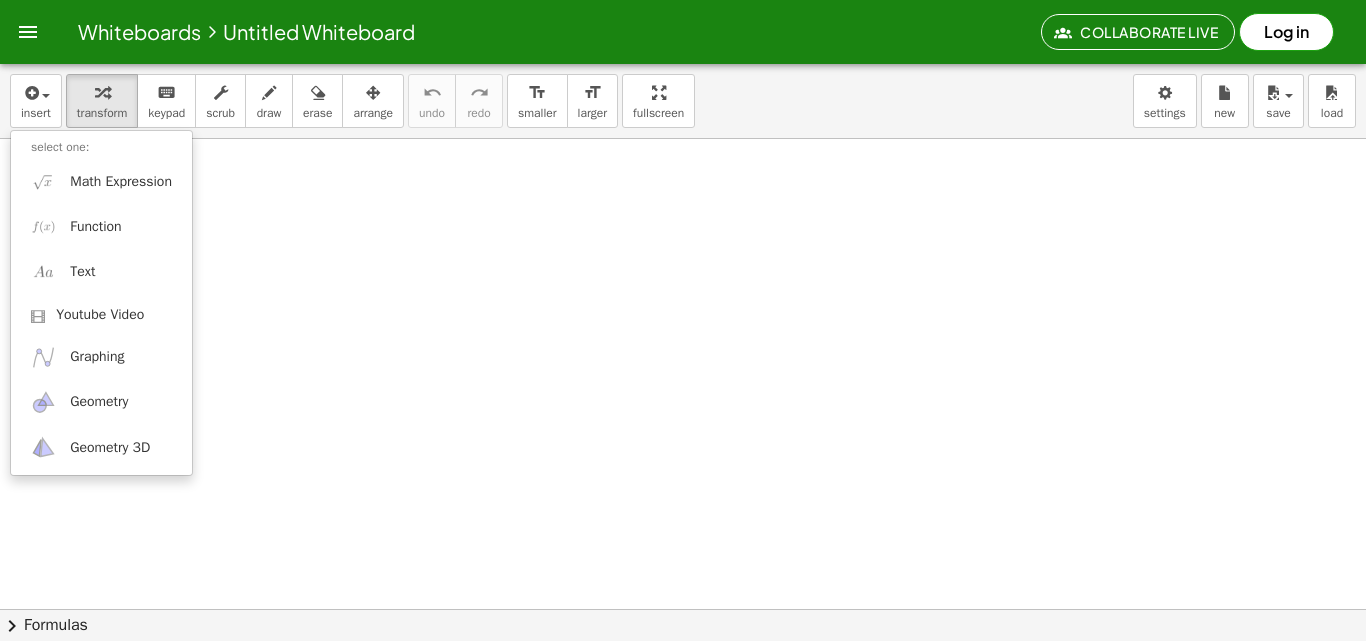 click at bounding box center [683, 673] 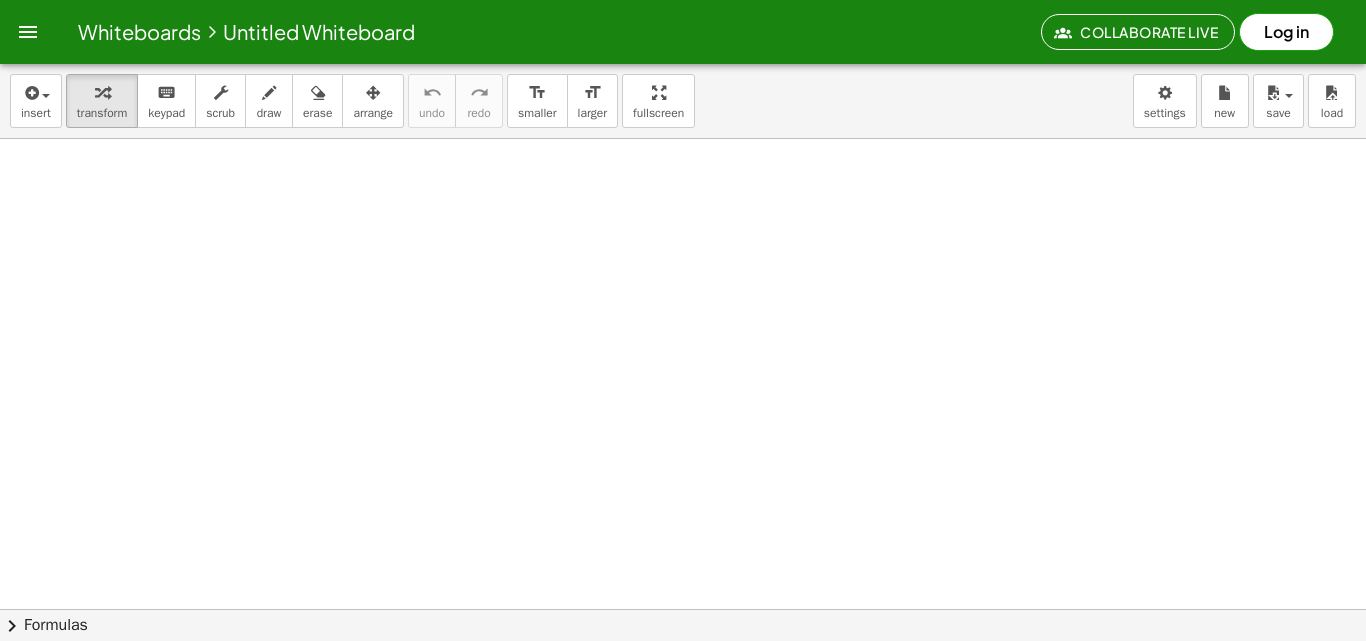click at bounding box center (683, 673) 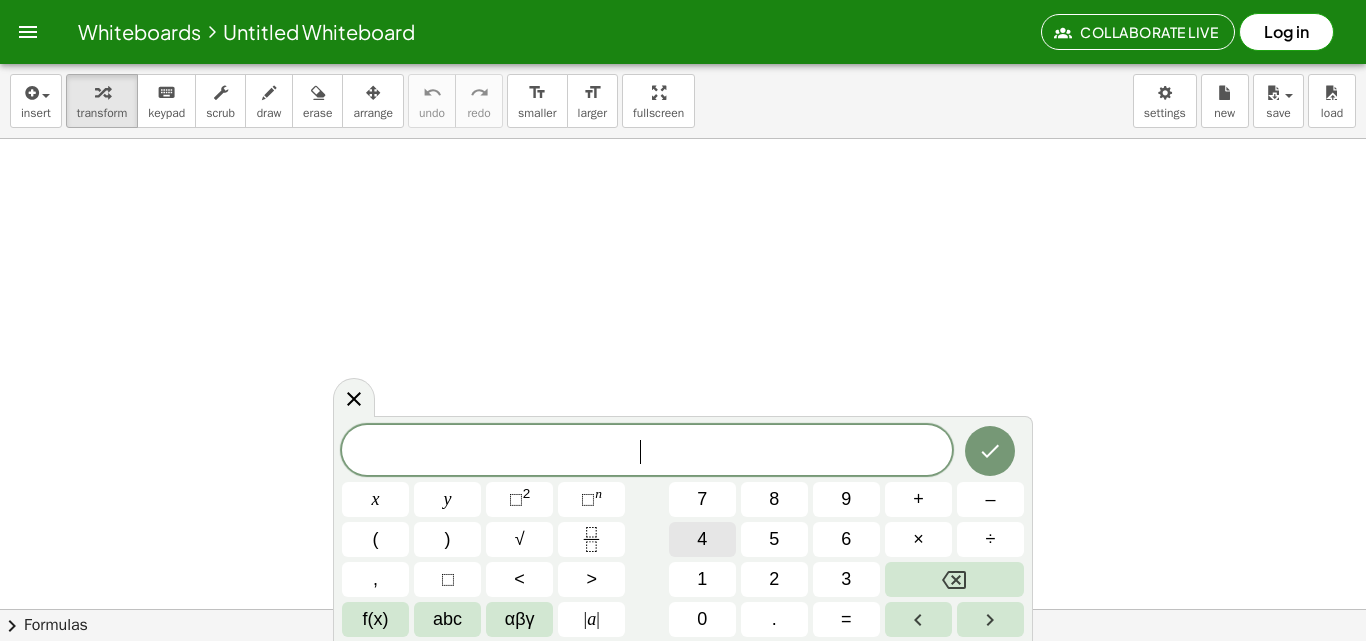 click on "4" at bounding box center [702, 539] 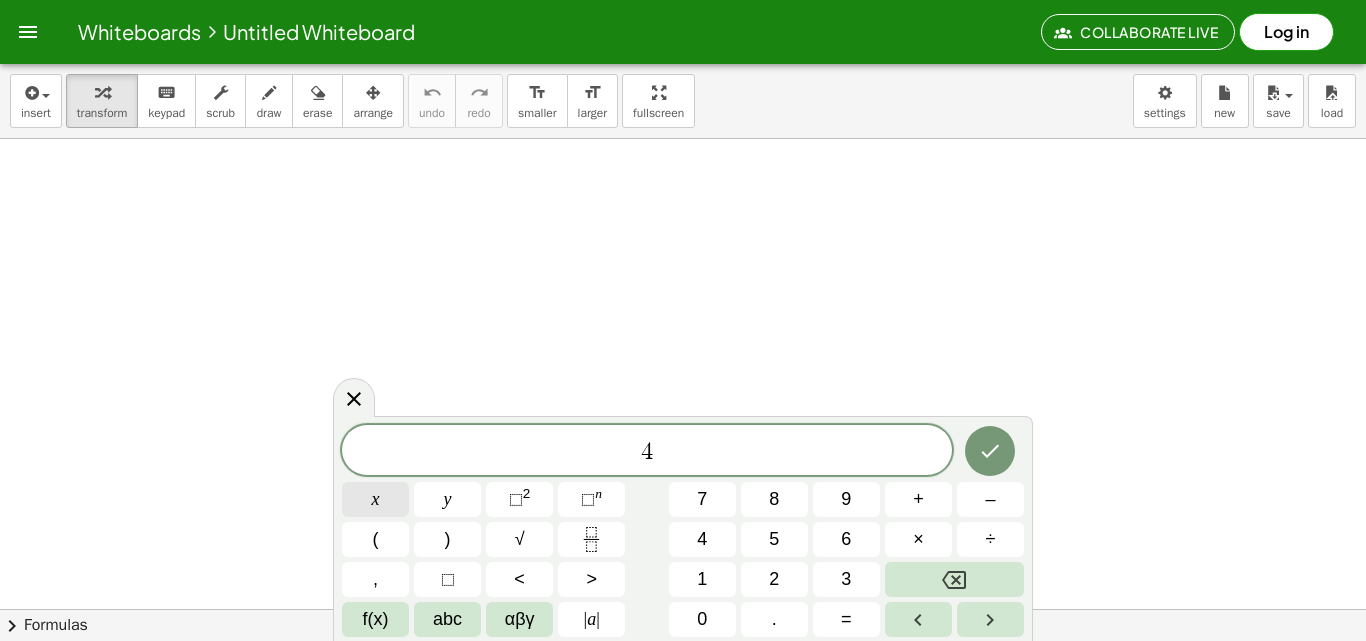 click on "x" at bounding box center [375, 499] 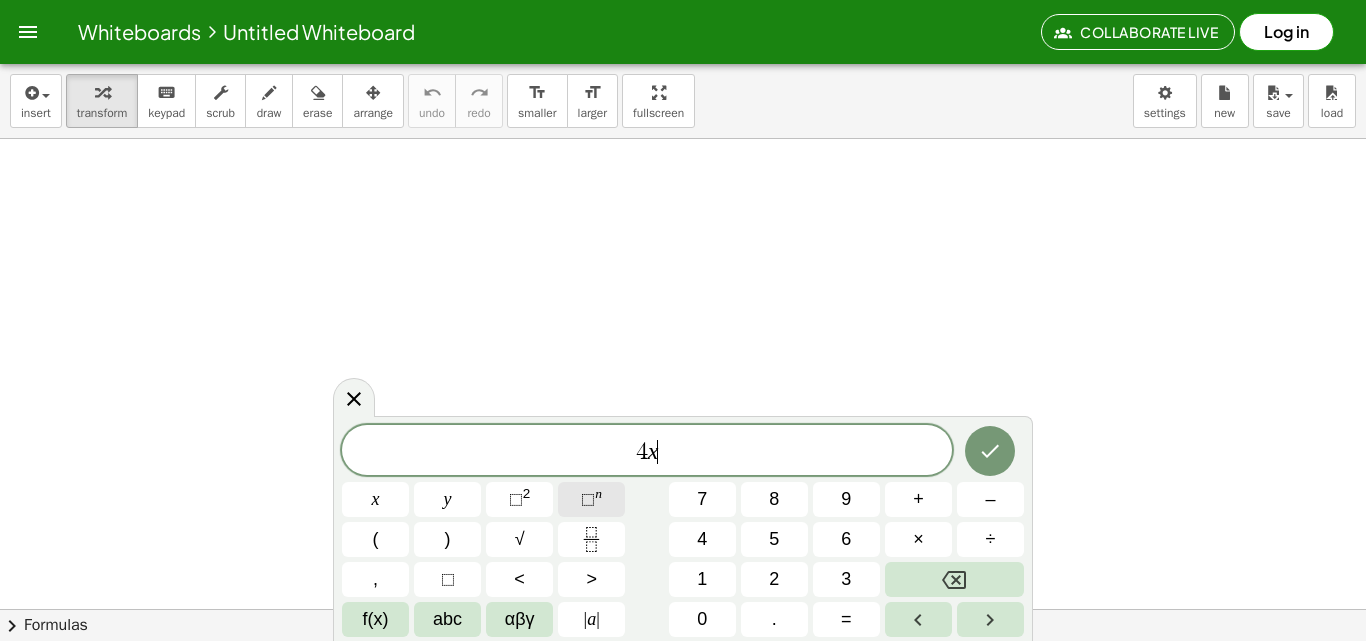 click on "⬚ n" 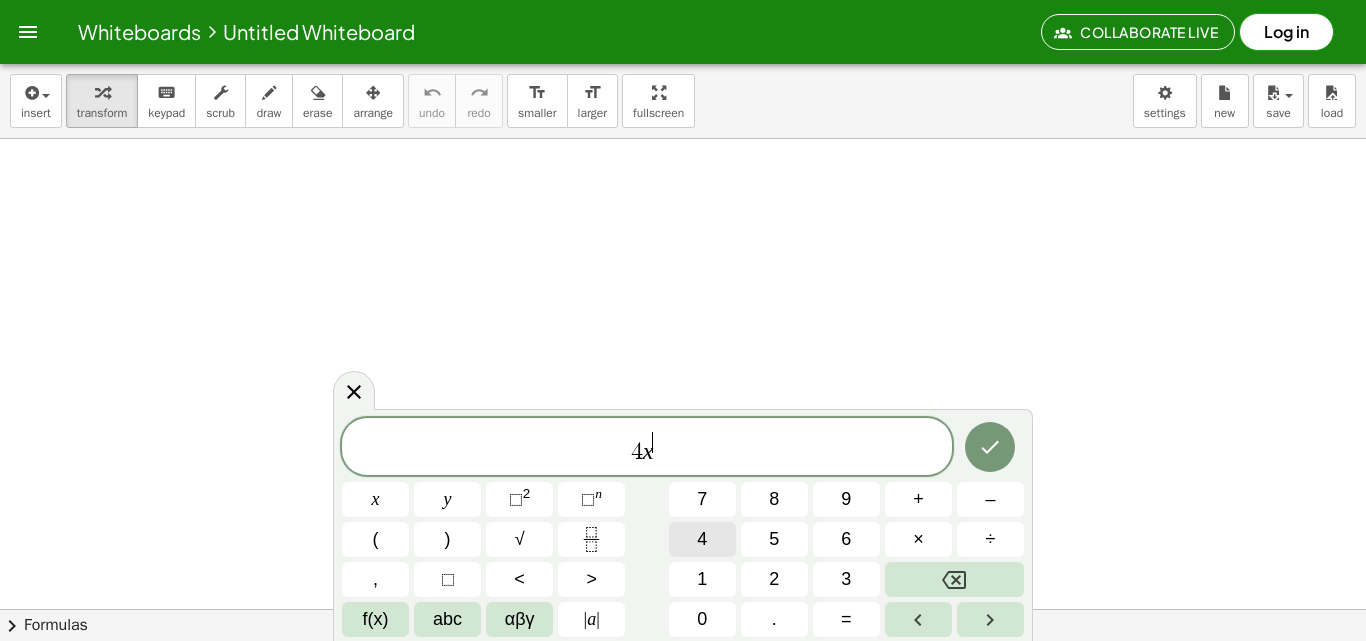 click on "4" at bounding box center [702, 539] 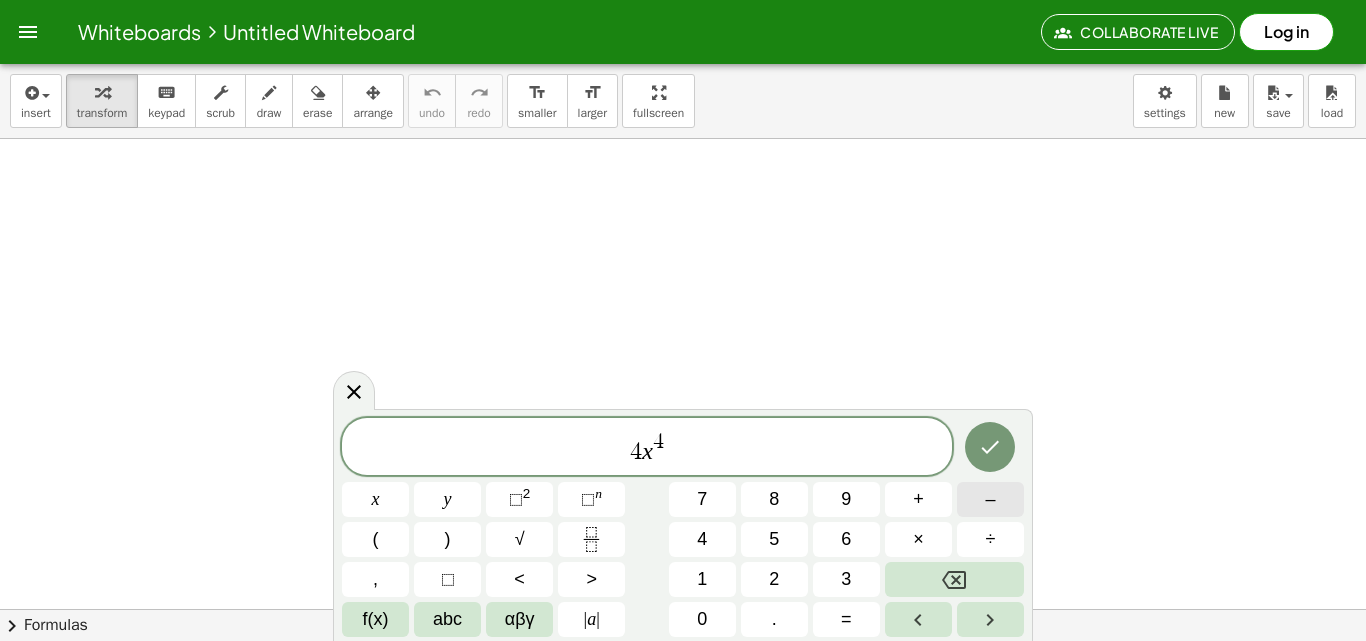 click on "–" at bounding box center [990, 499] 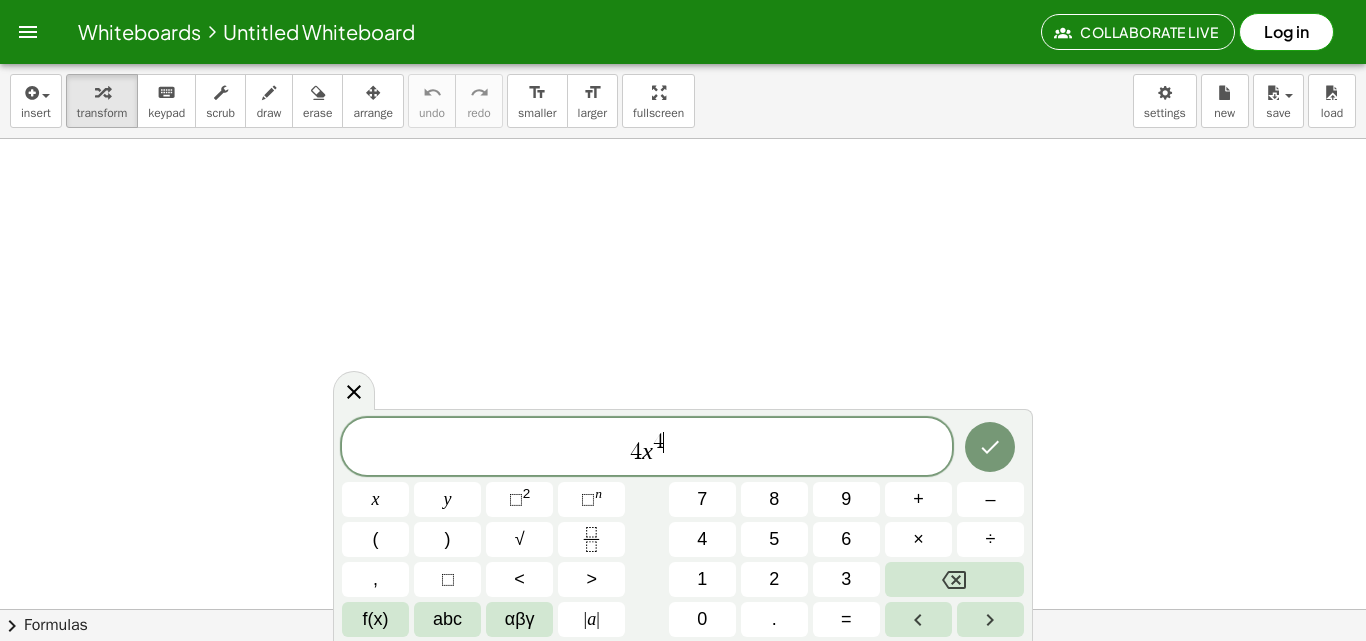 click on "4 x 4 ​" 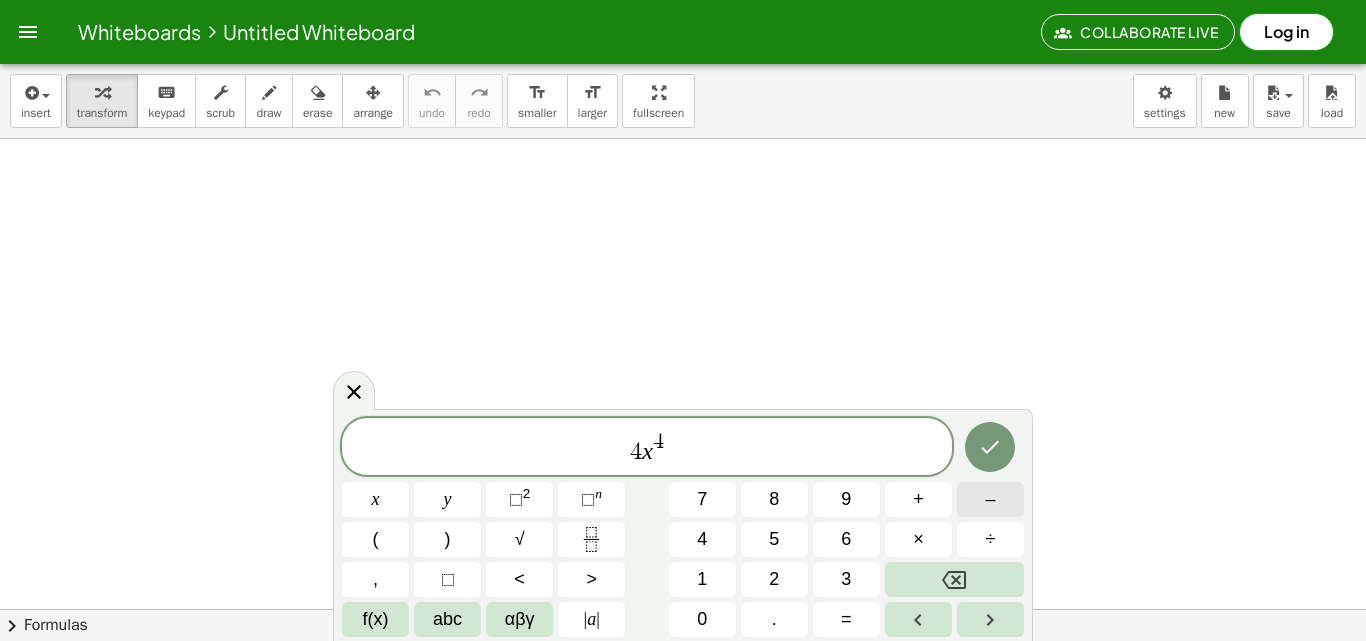 click on "–" at bounding box center [990, 499] 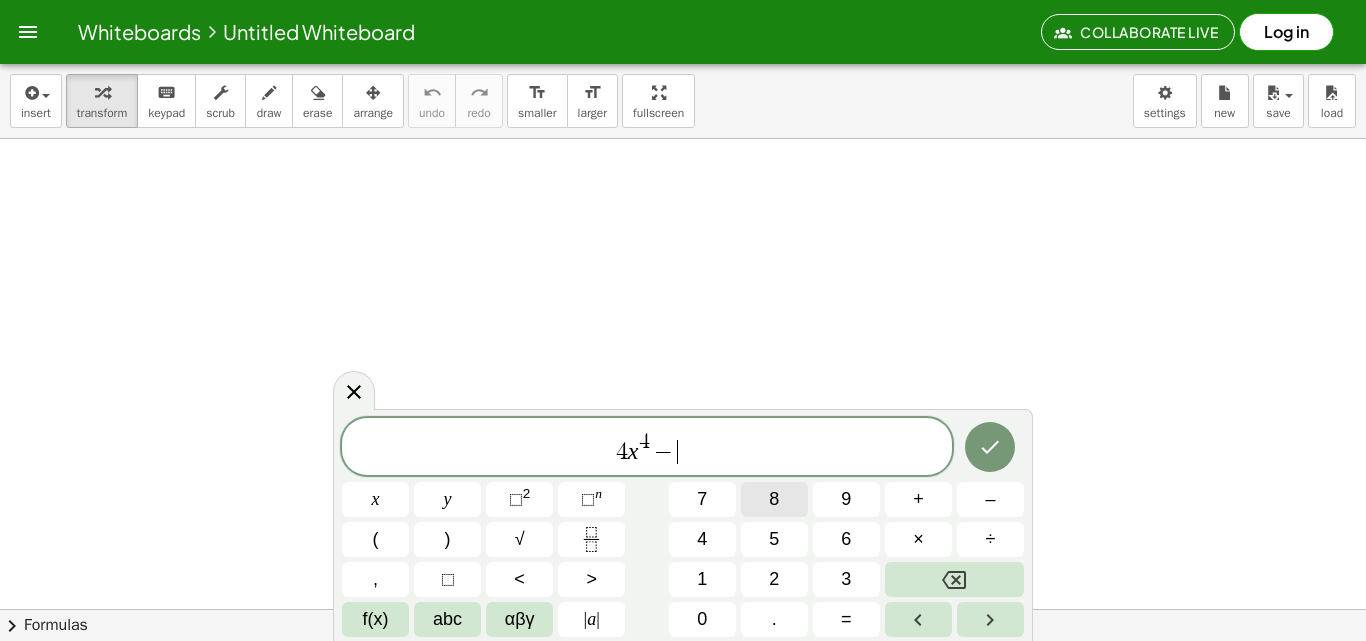 click on "8" at bounding box center (774, 499) 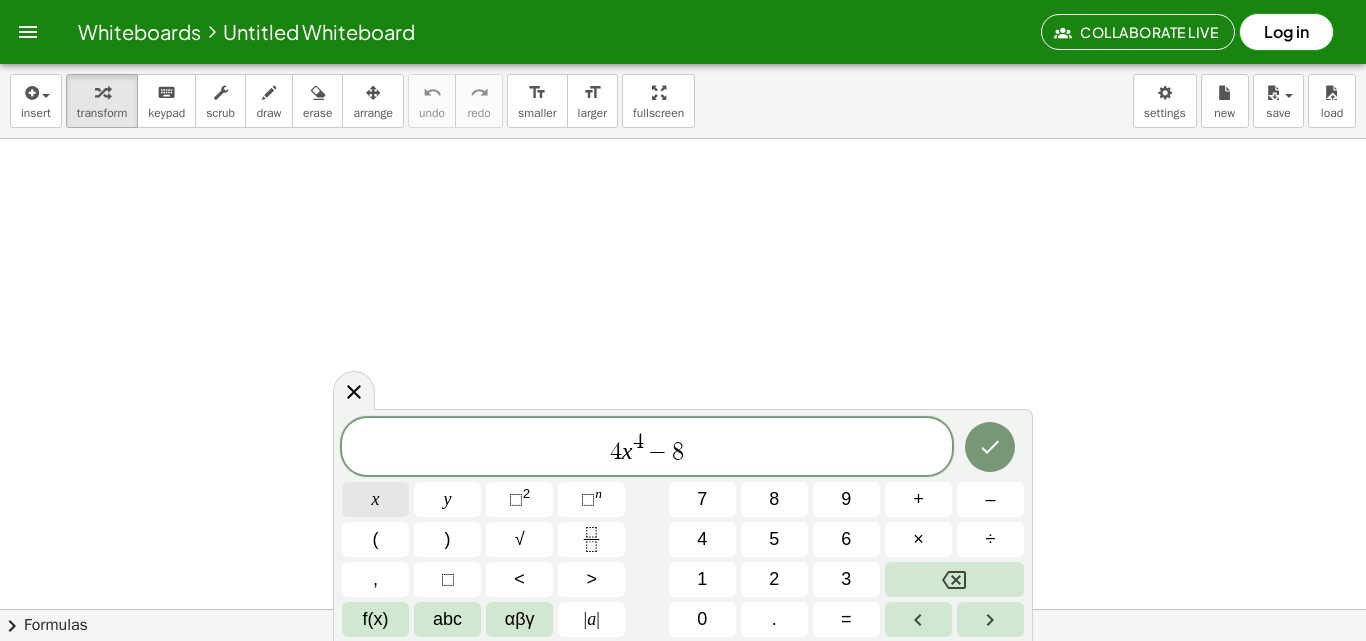 click on "x" at bounding box center [375, 499] 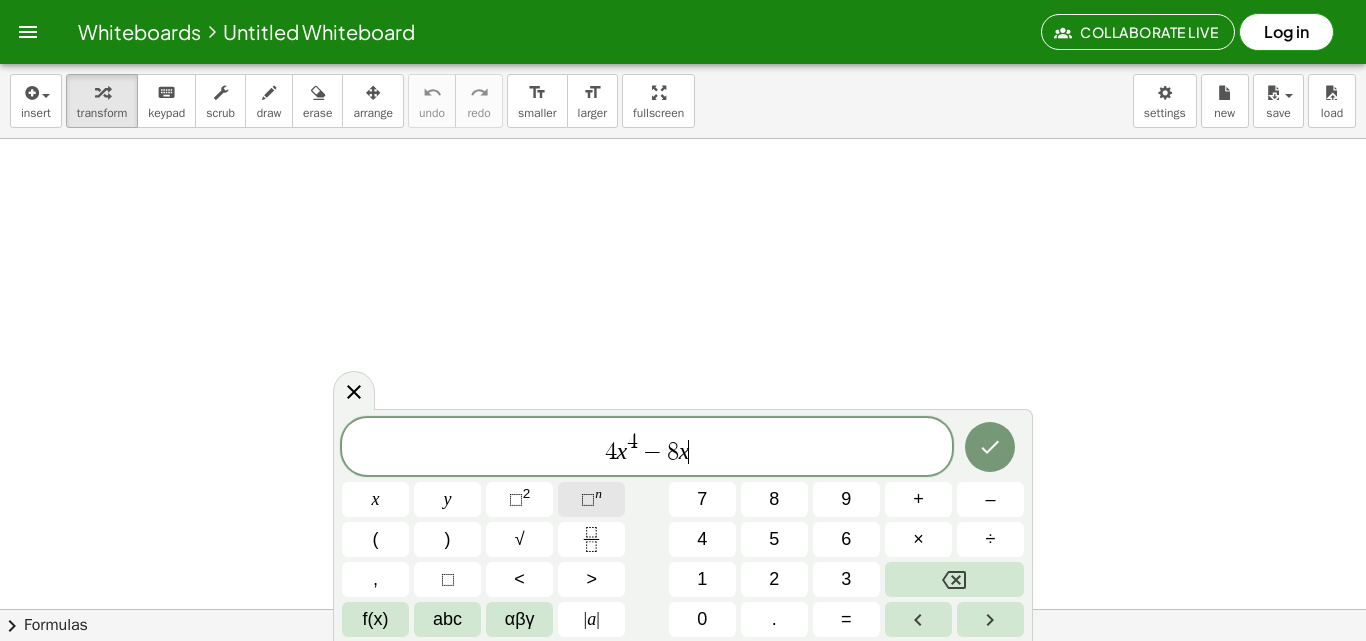 click on "⬚" at bounding box center (588, 499) 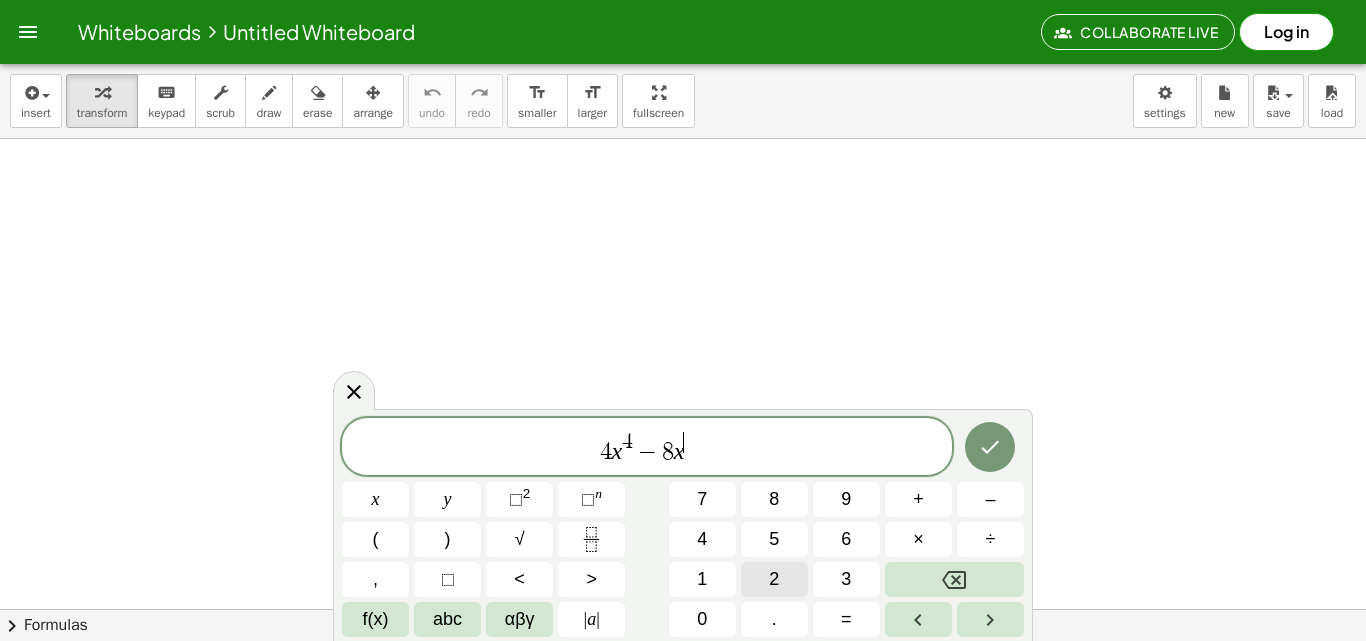click on "2" at bounding box center (774, 579) 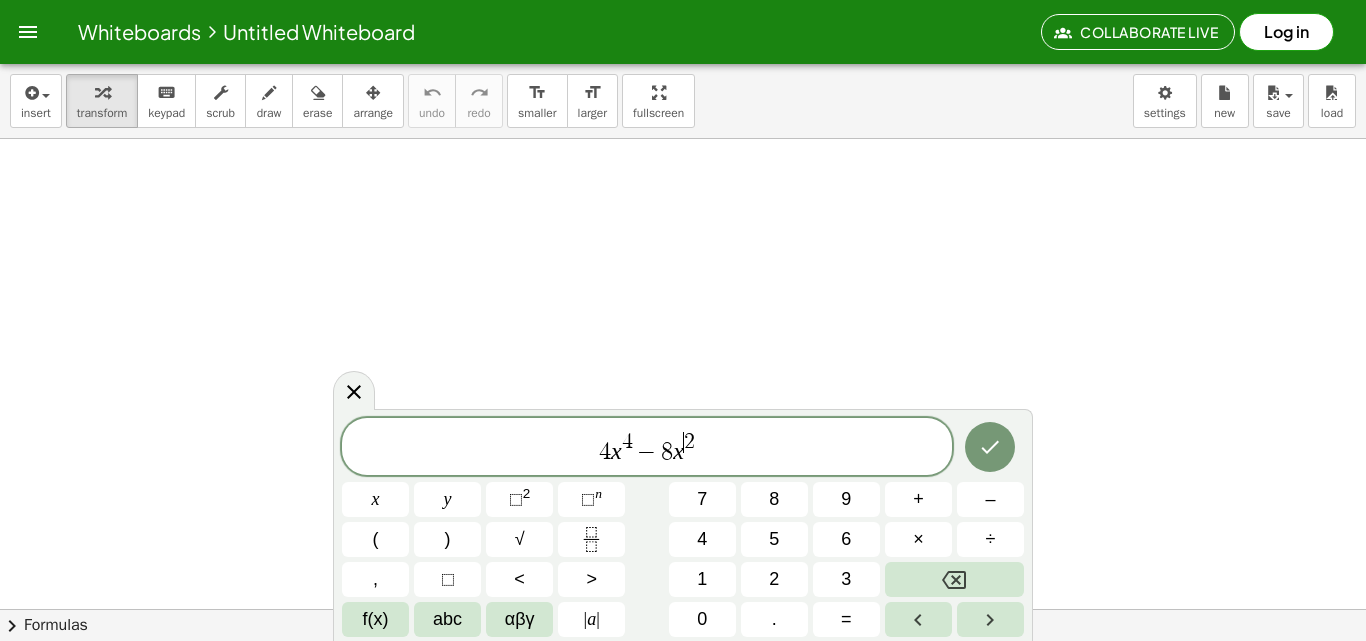 drag, startPoint x: 689, startPoint y: 455, endPoint x: 859, endPoint y: 445, distance: 170.29387 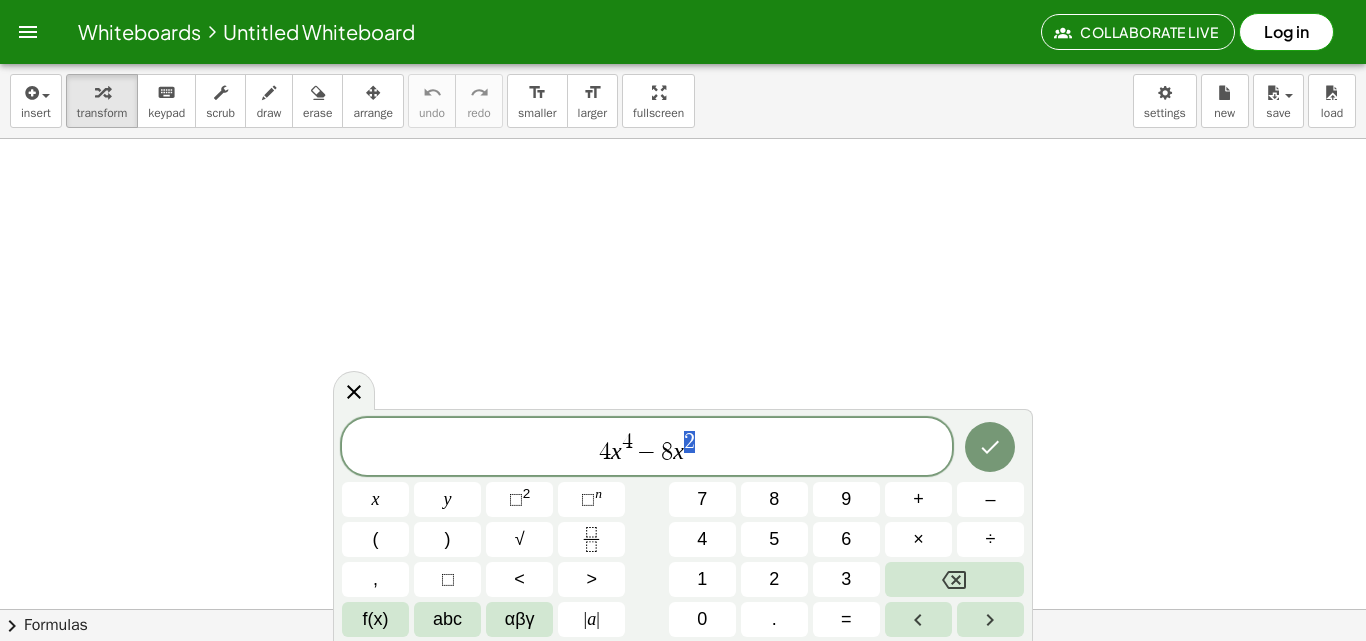 click on "4 x 4 − 8 x 2" at bounding box center (647, 448) 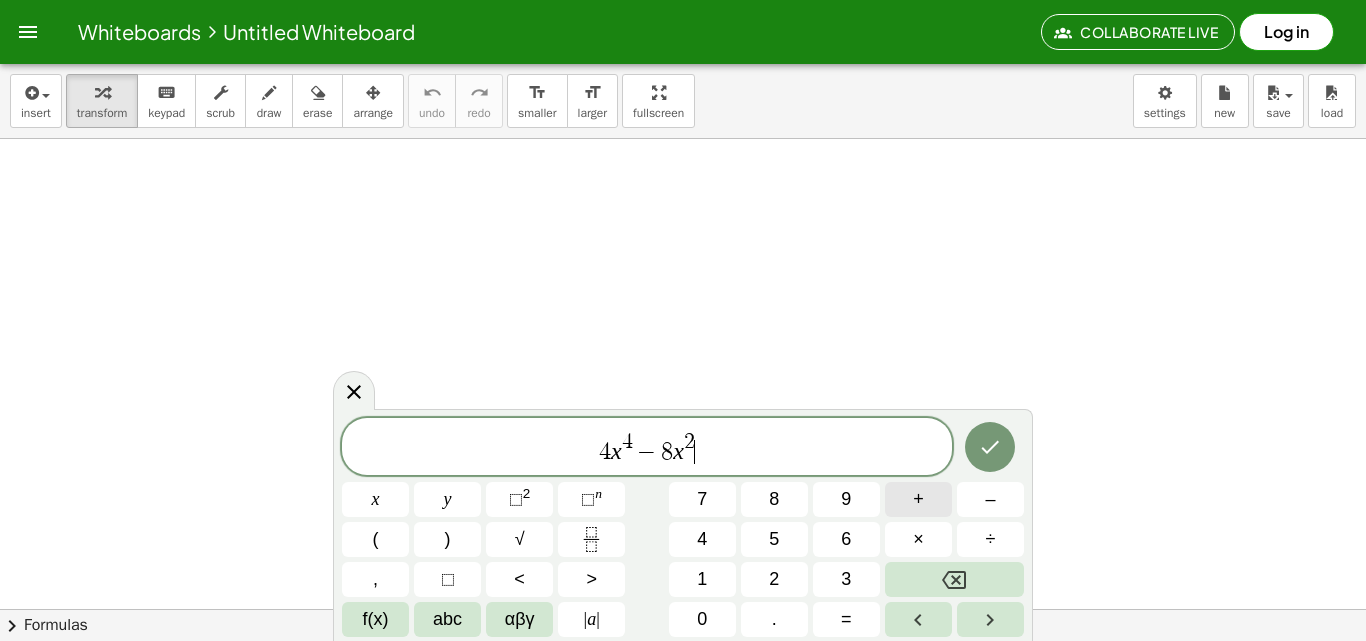 click on "+" at bounding box center [918, 499] 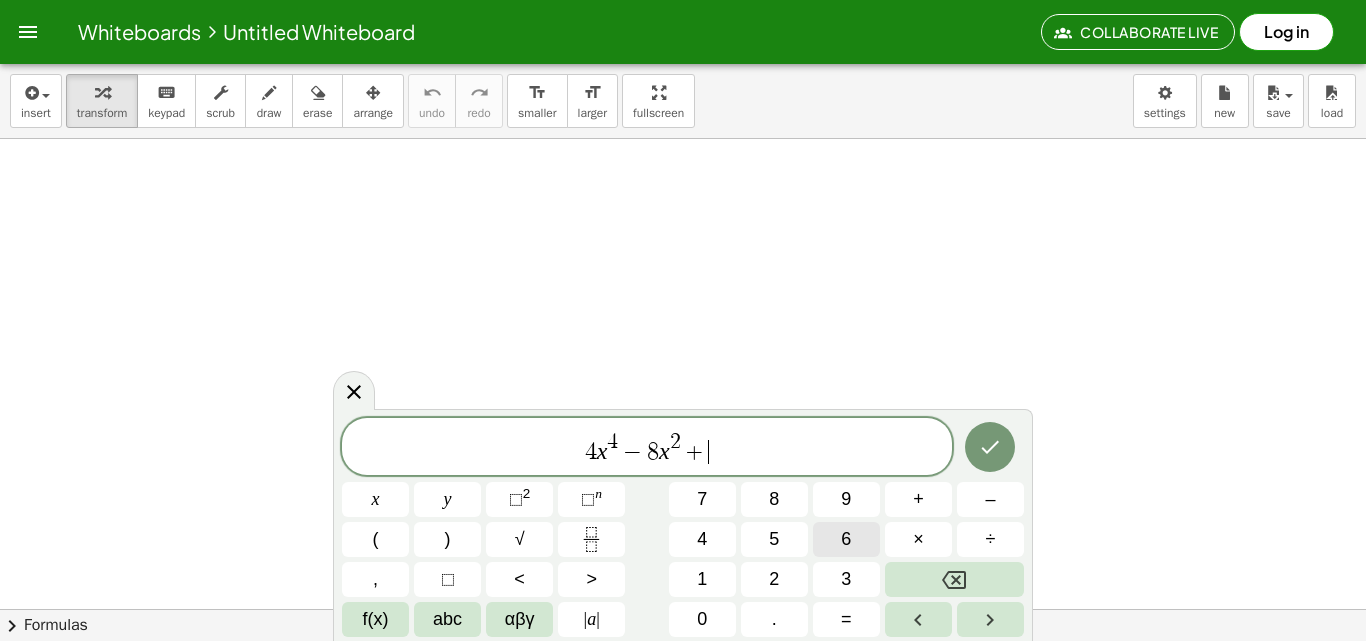 click on "6" at bounding box center (846, 539) 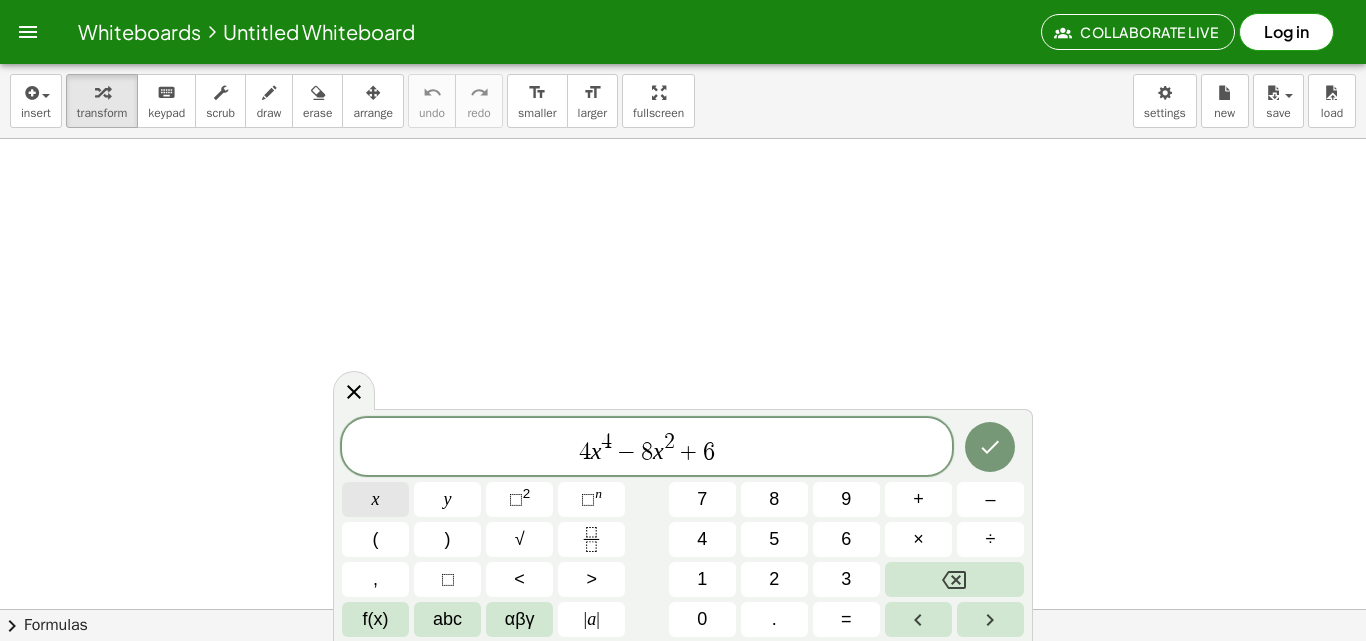 click on "x" at bounding box center [375, 499] 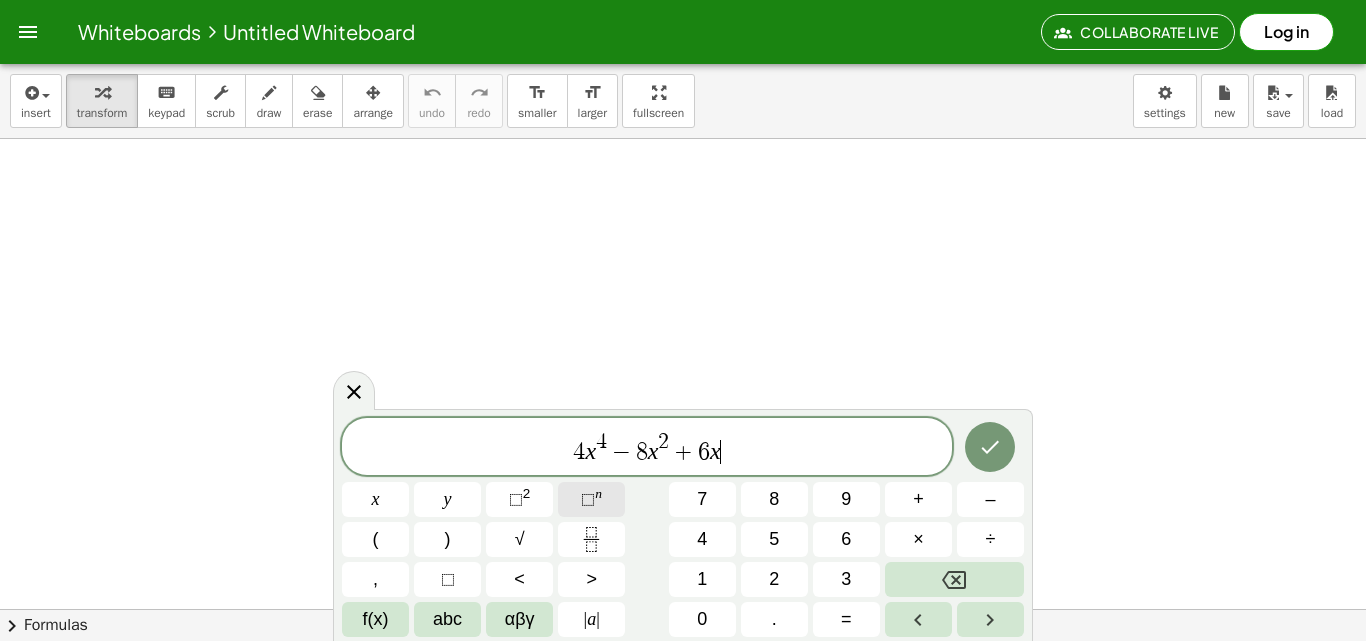 click on "⬚" at bounding box center [588, 499] 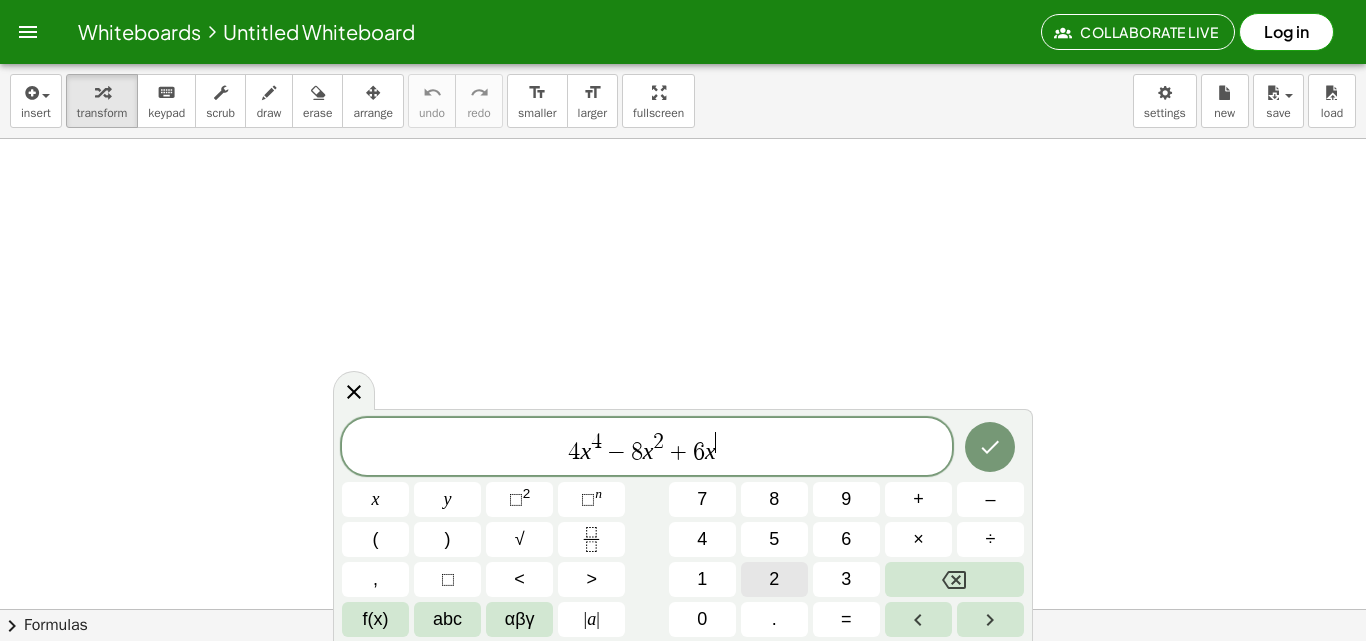 click on "2" at bounding box center (774, 579) 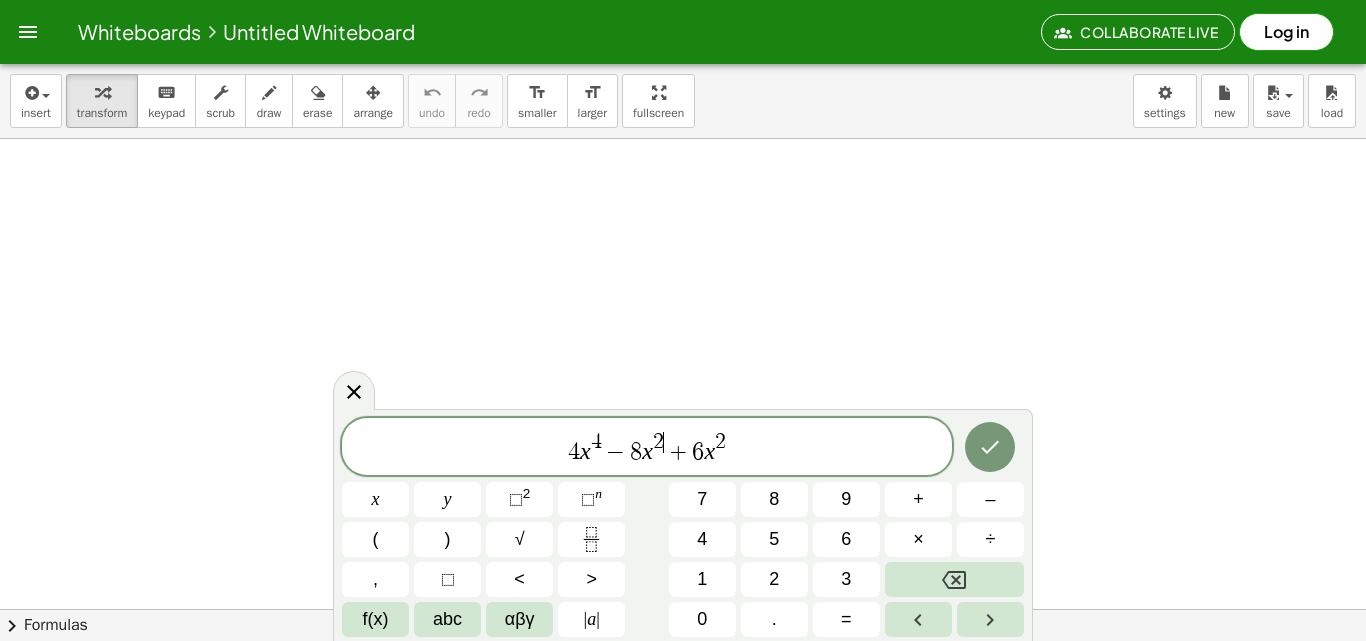 click on "2" at bounding box center (658, 442) 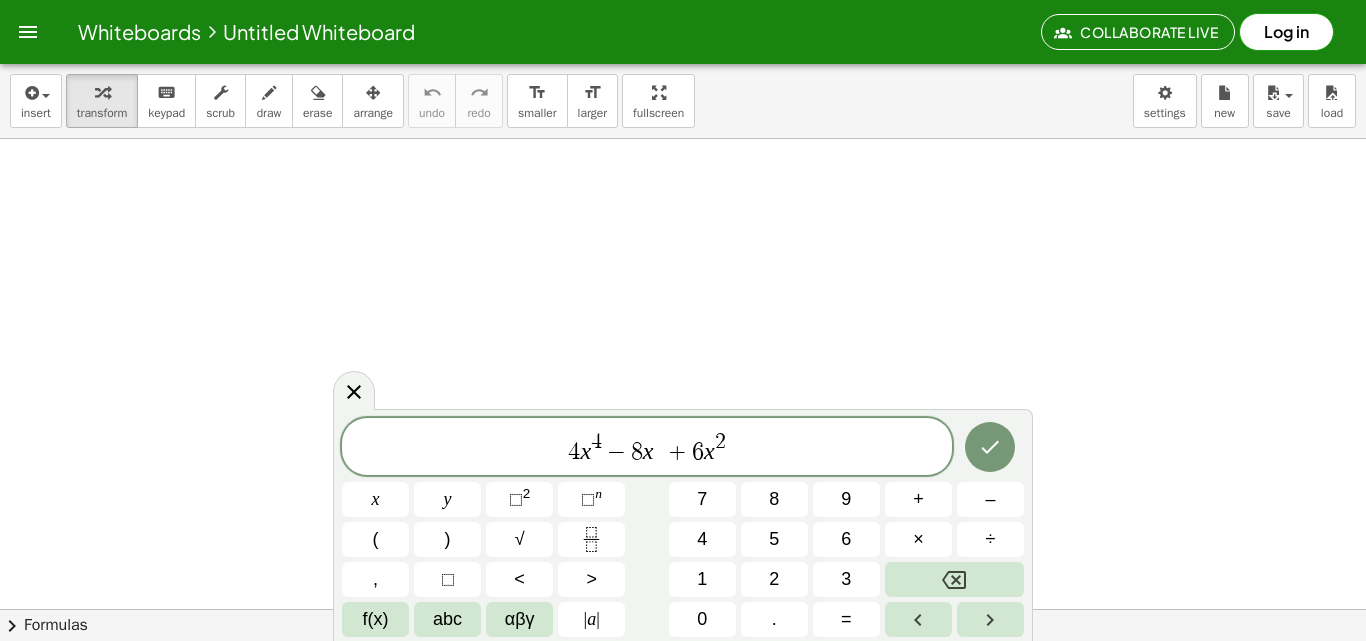 click on "4 x 4 − 8 x ​ + 6 x 2" at bounding box center (647, 448) 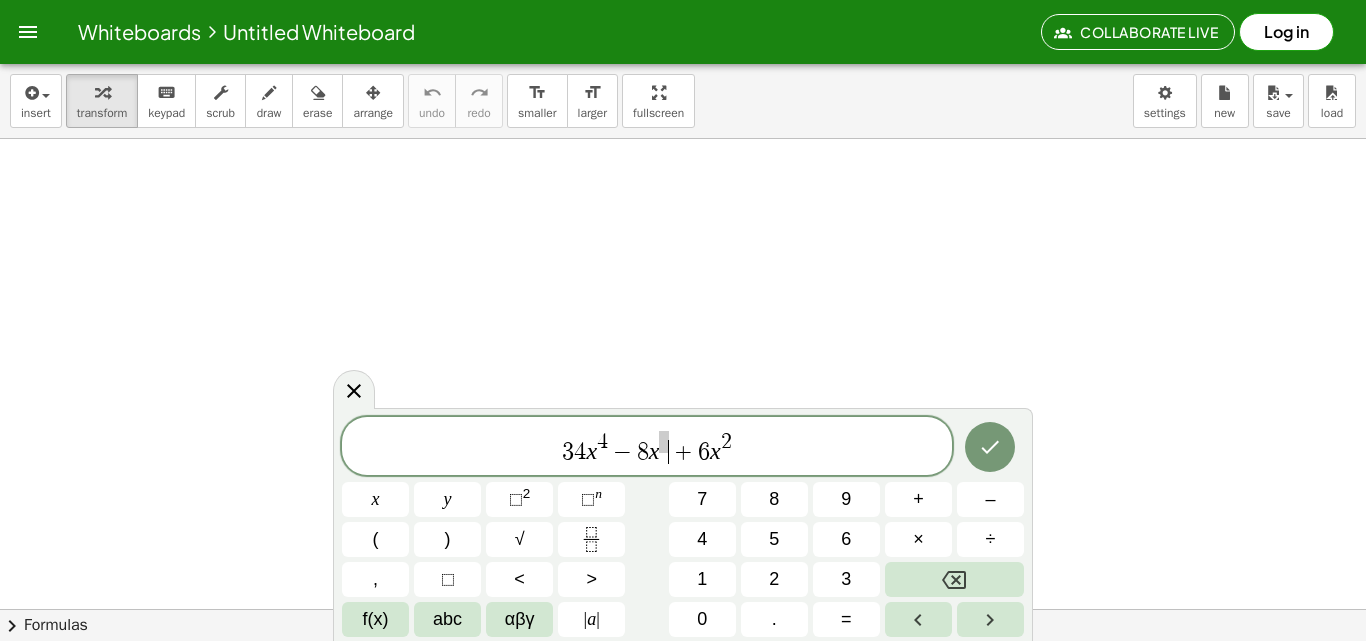 click on "+" at bounding box center (683, 452) 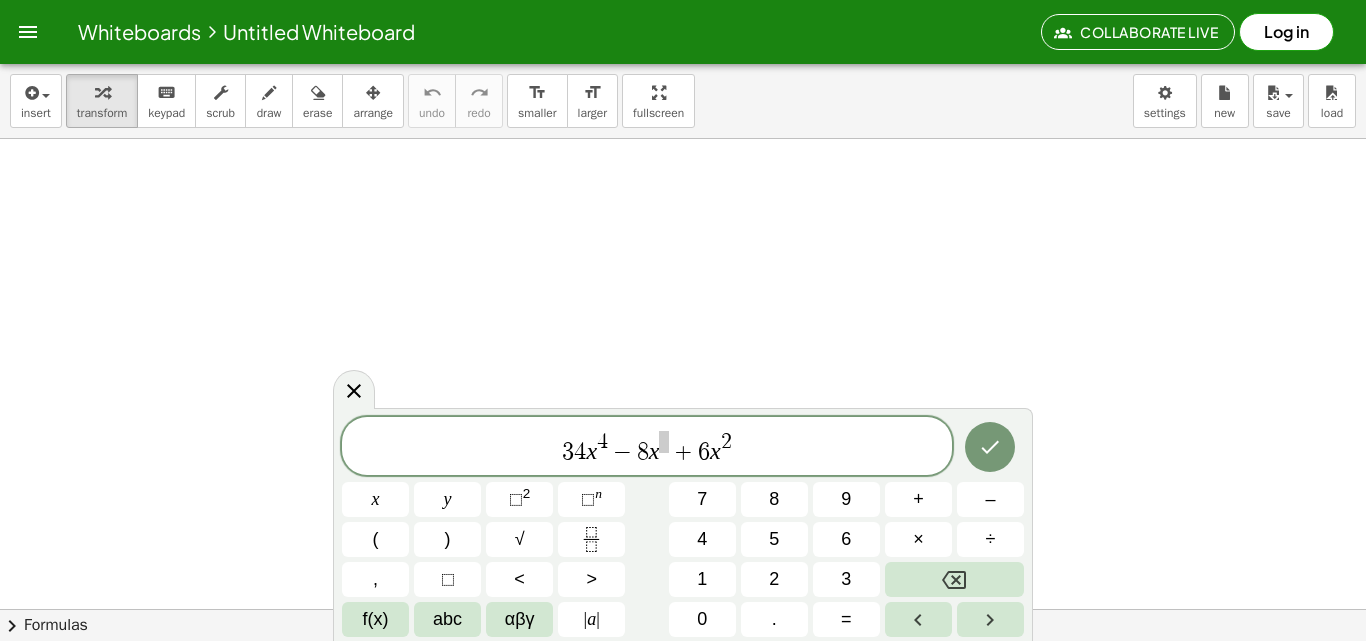 click on "+" at bounding box center [683, 452] 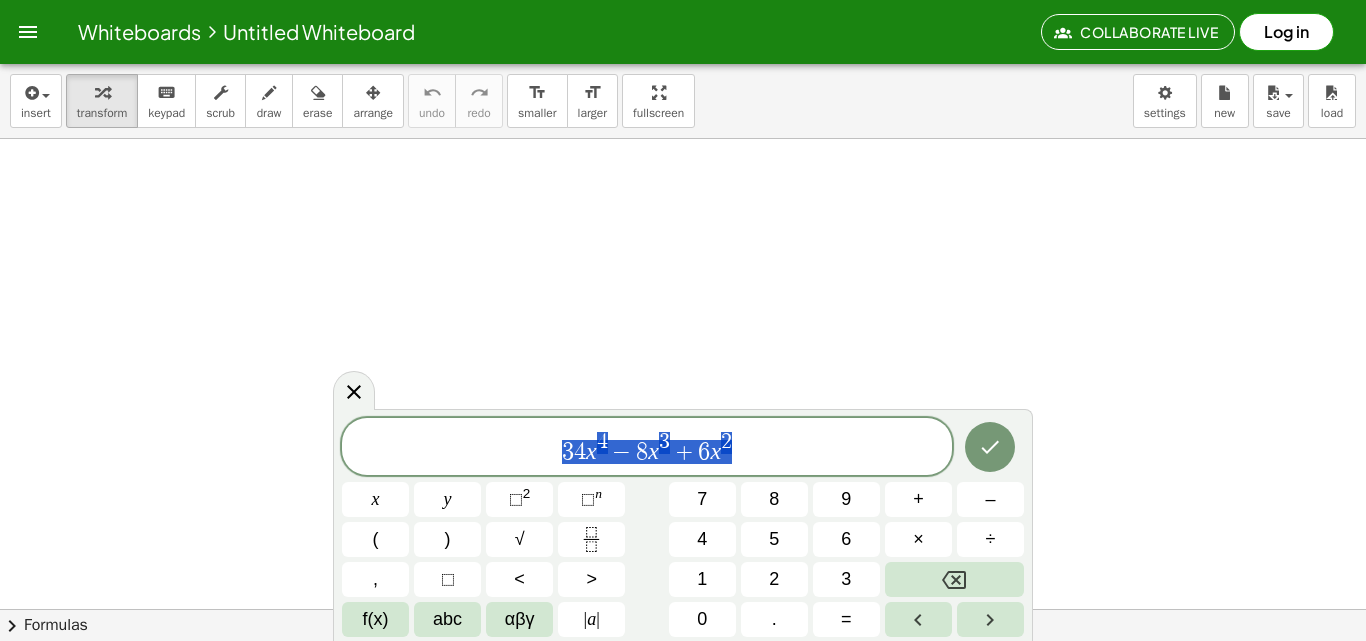 drag, startPoint x: 560, startPoint y: 444, endPoint x: 906, endPoint y: 520, distance: 354.2485 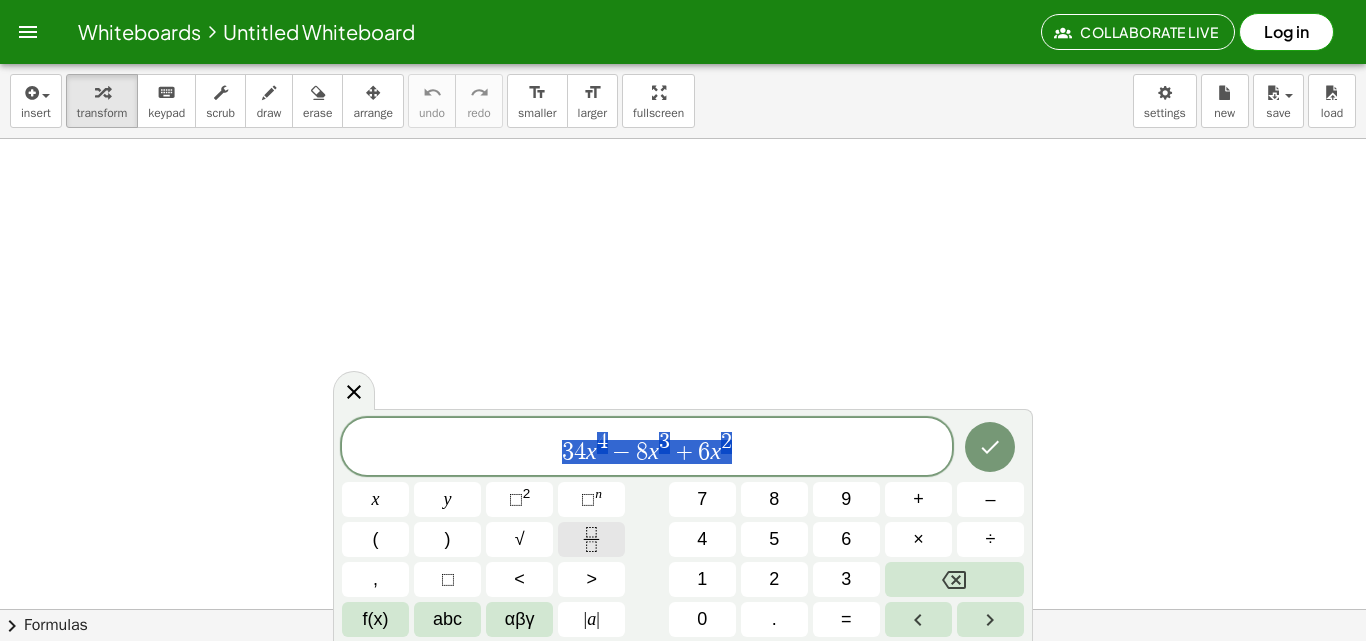 click 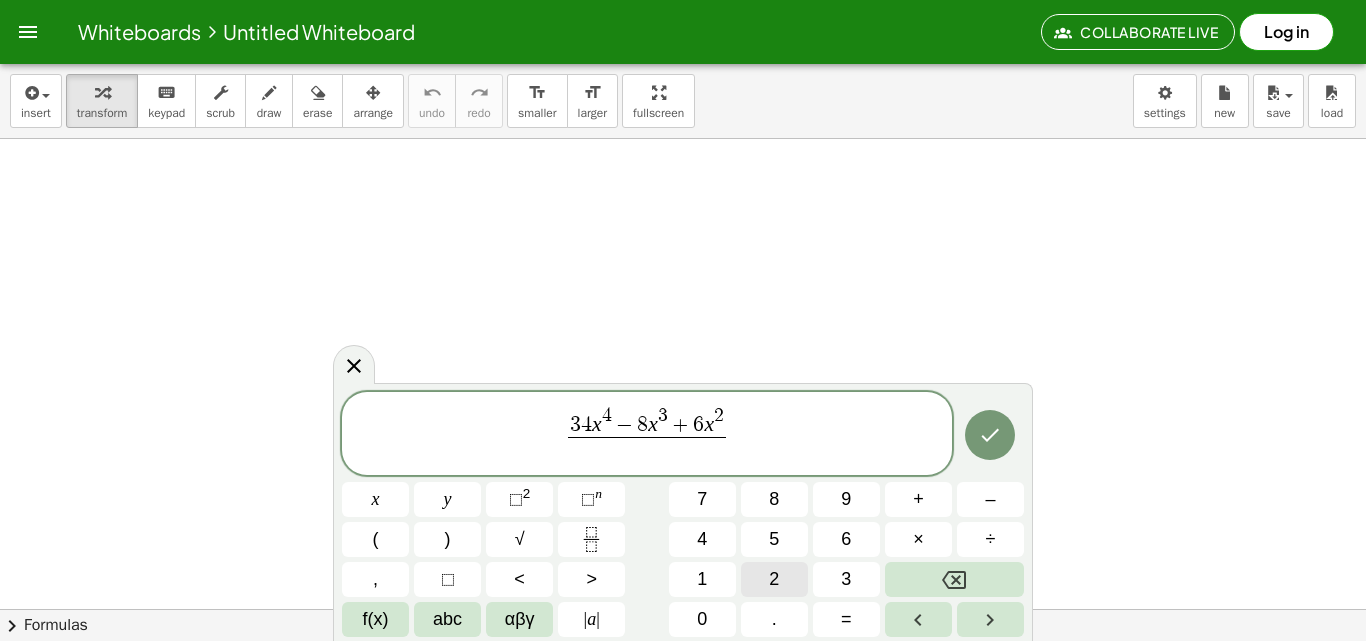 click on "2" at bounding box center (774, 579) 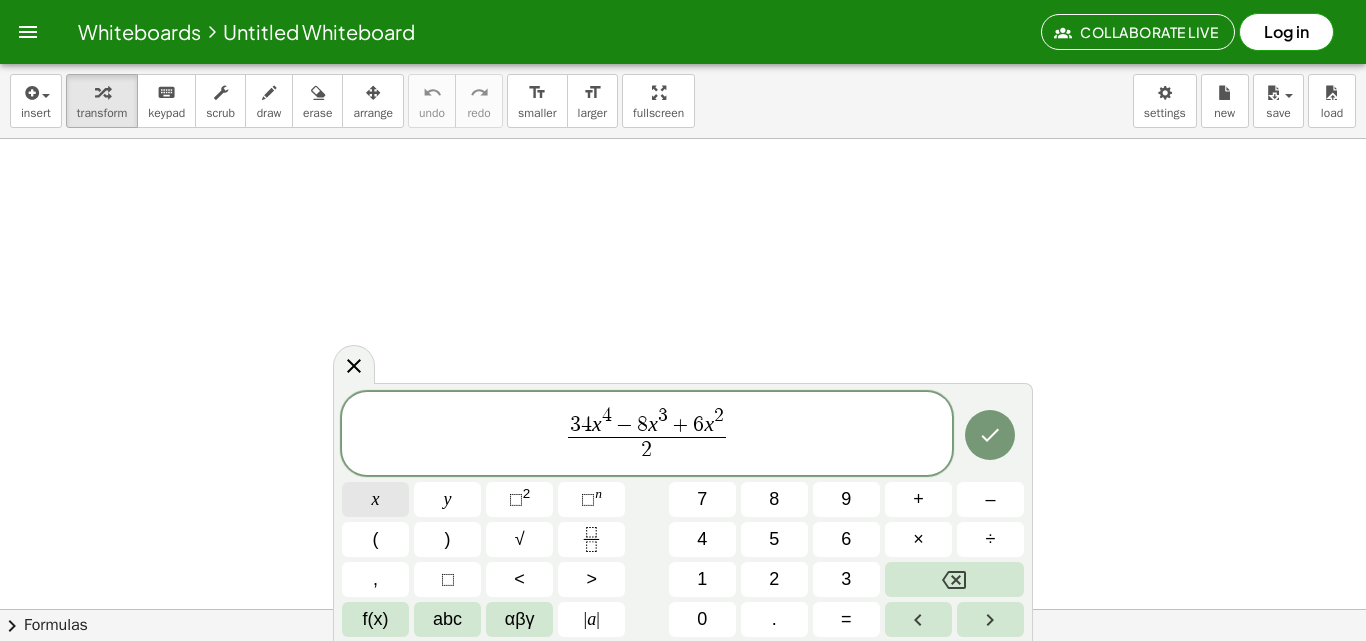 click on "x" at bounding box center (376, 499) 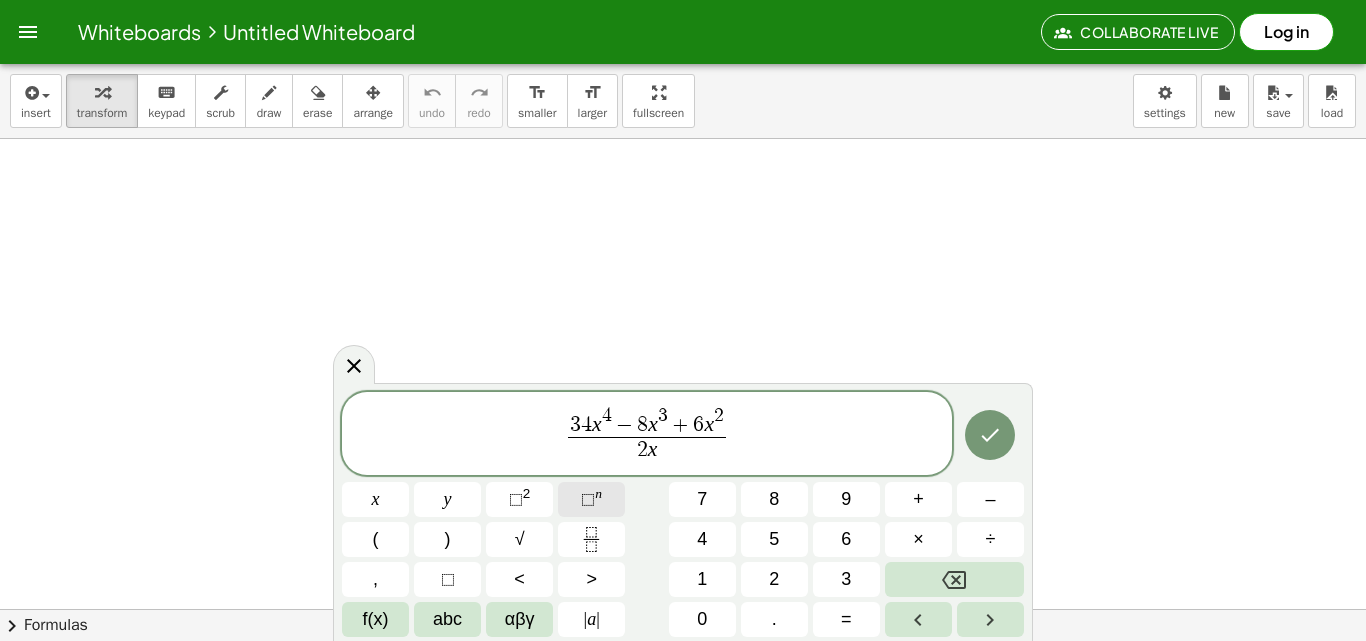 click on "⬚ n" 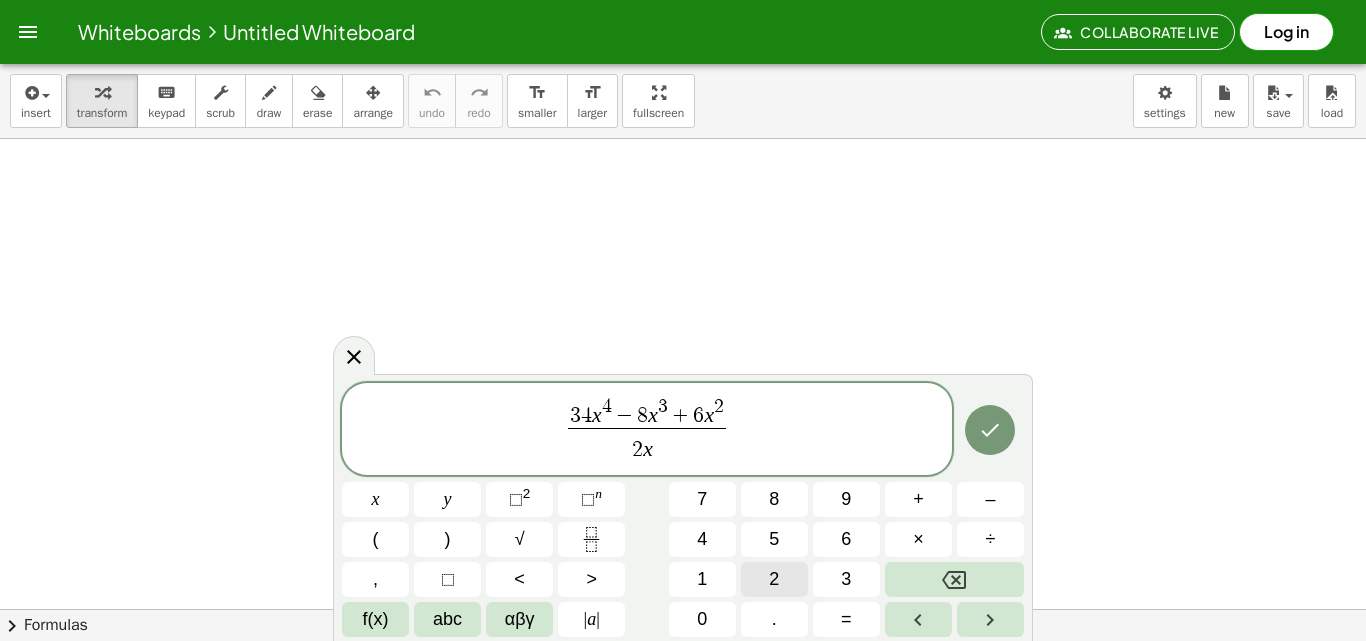 click on "2" at bounding box center [774, 579] 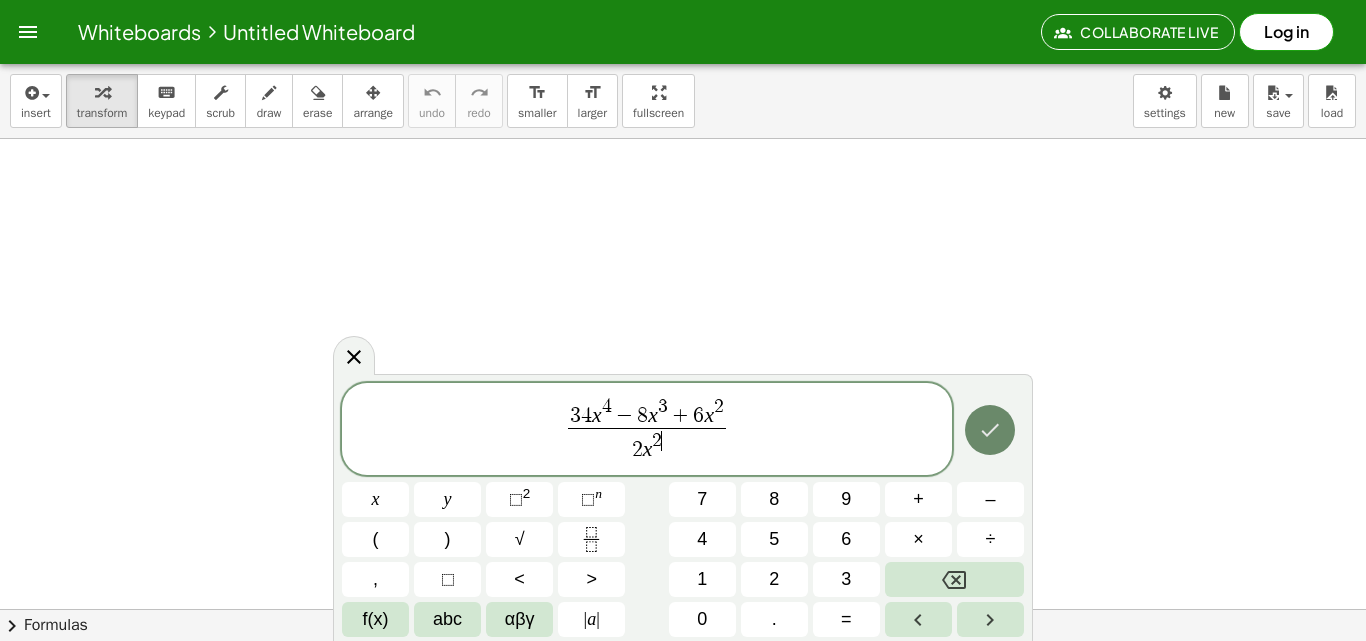 click at bounding box center [990, 430] 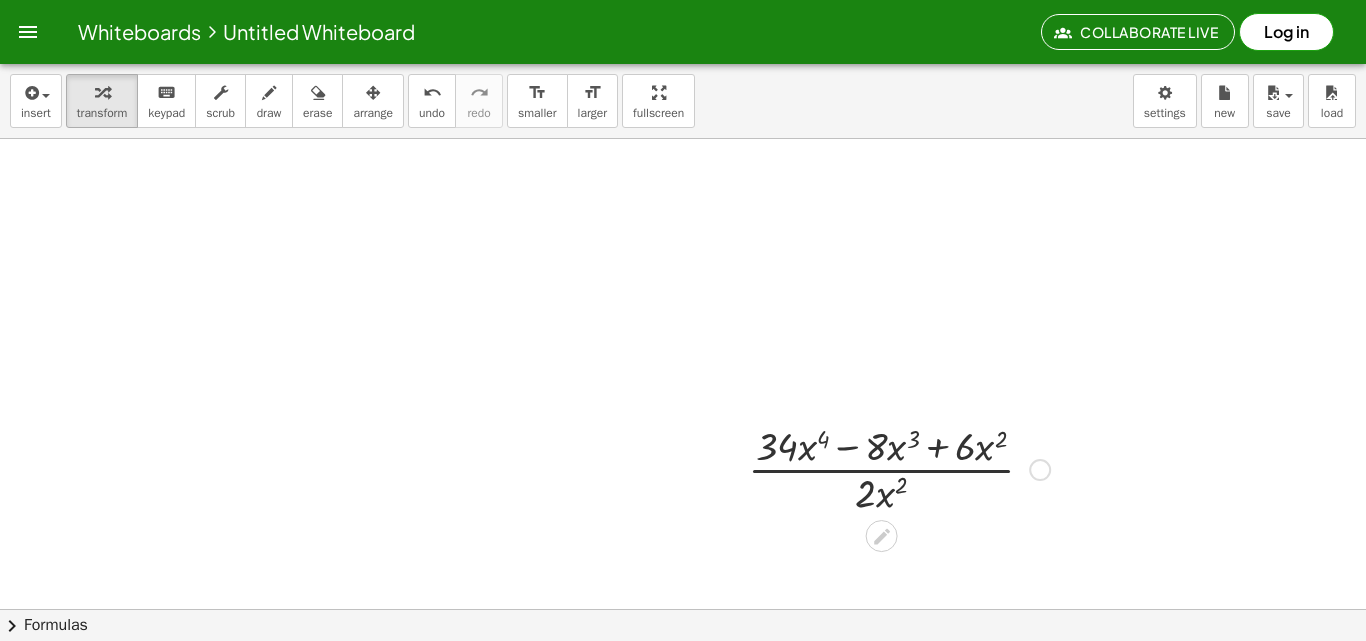 click at bounding box center (1040, 470) 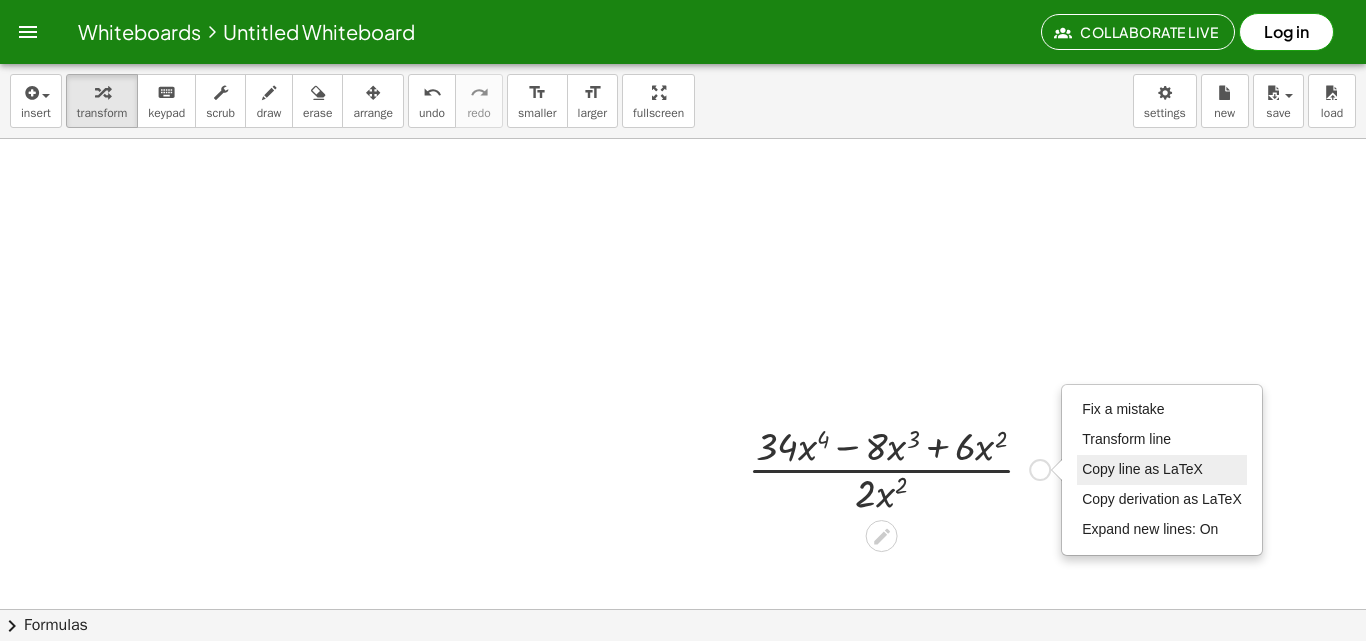 click on "Copy line as LaTeX" at bounding box center [1142, 469] 